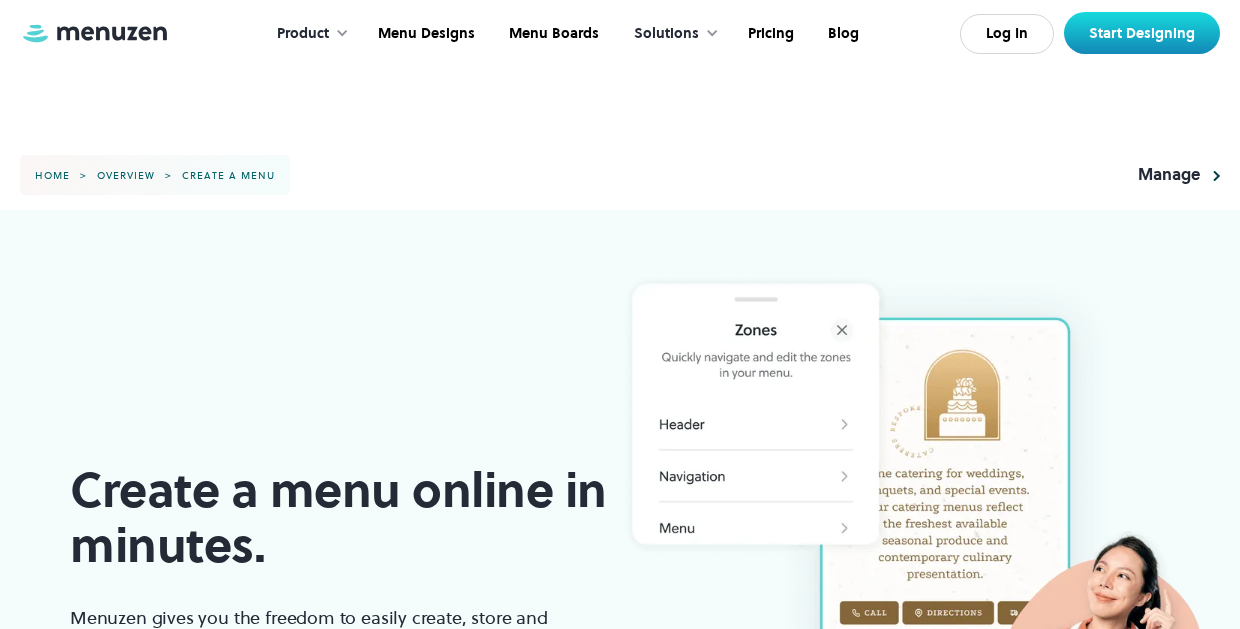 scroll, scrollTop: 0, scrollLeft: 0, axis: both 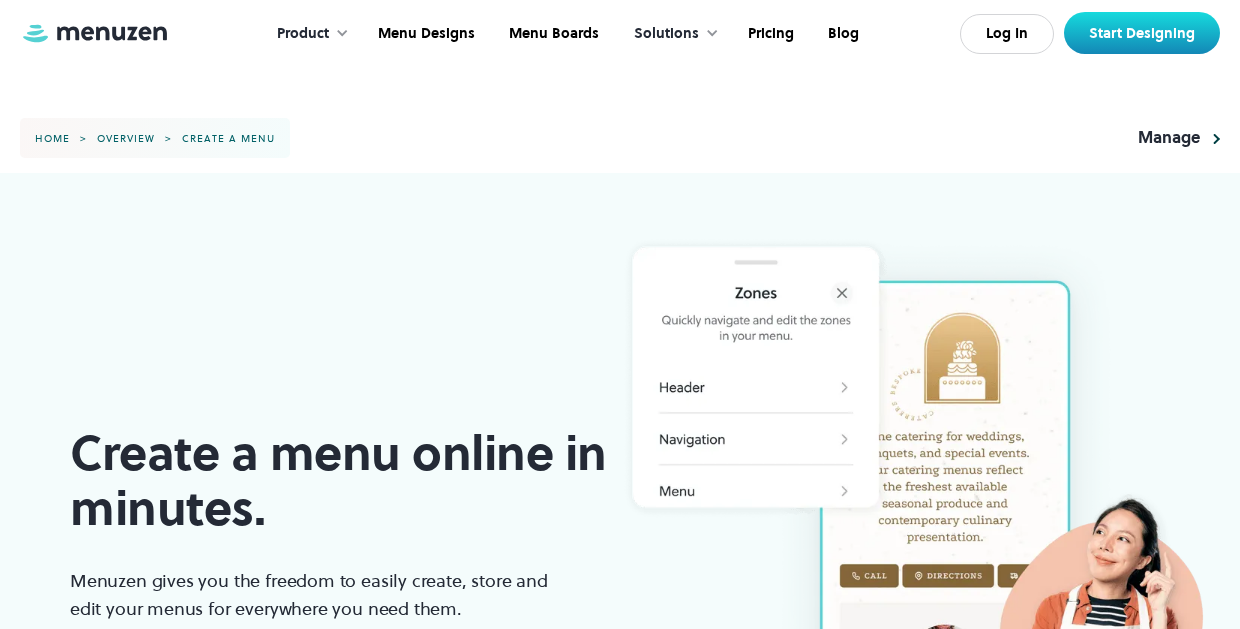 click at bounding box center (342, 33) 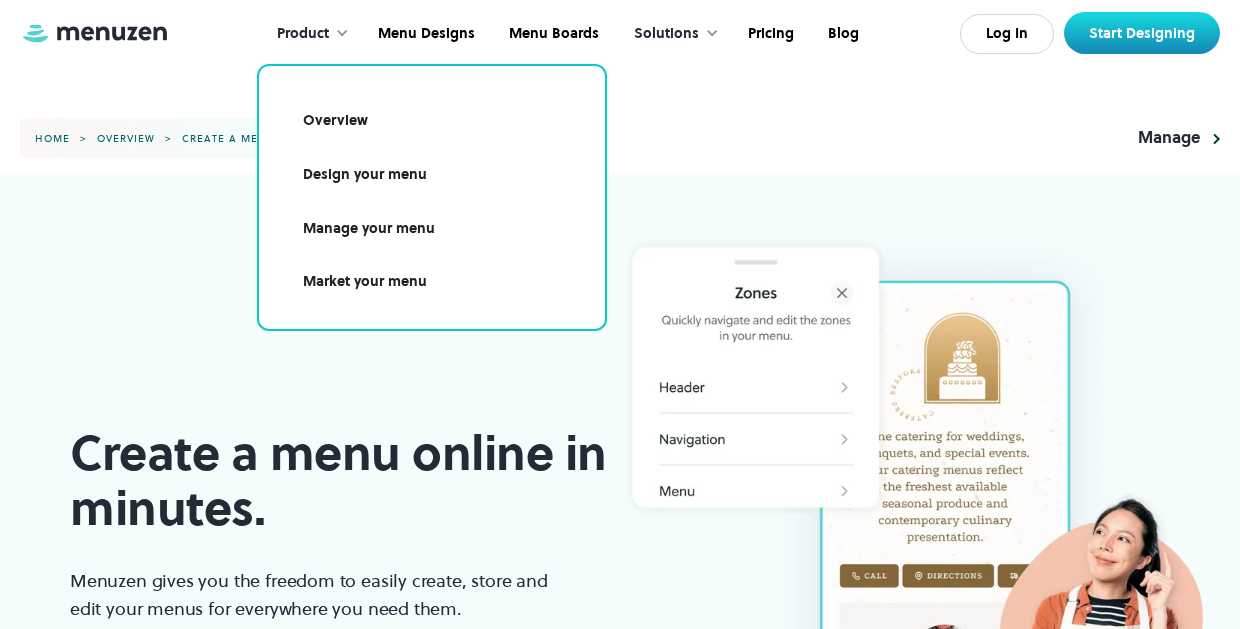 click at bounding box center (342, 33) 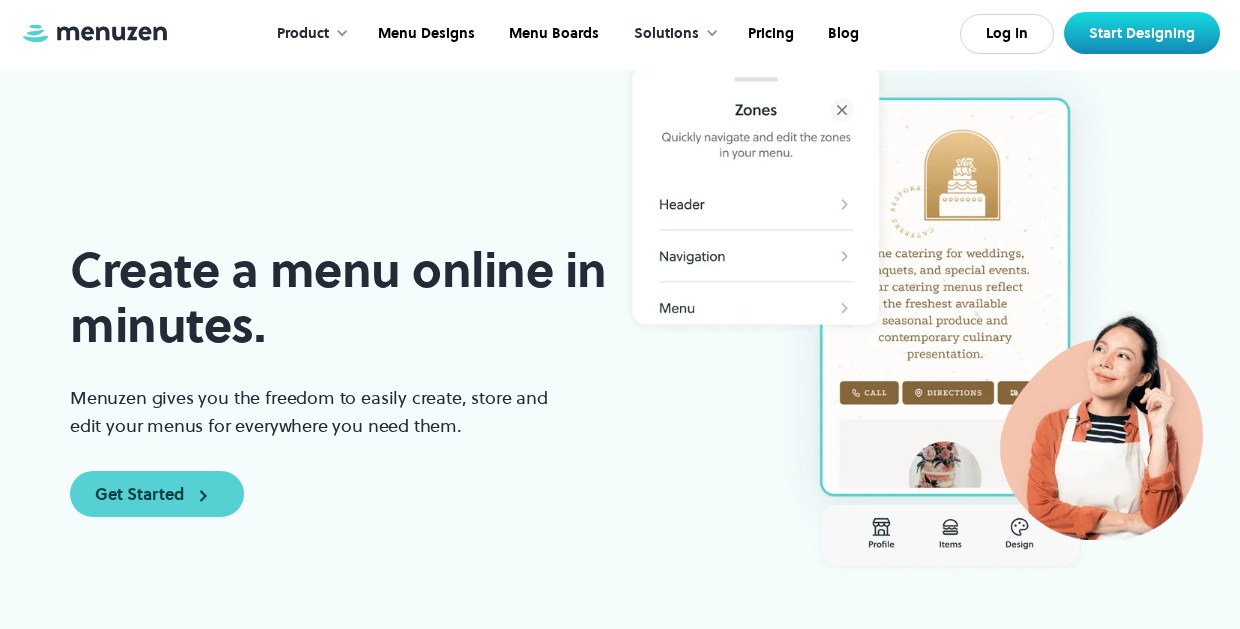 scroll, scrollTop: 226, scrollLeft: 0, axis: vertical 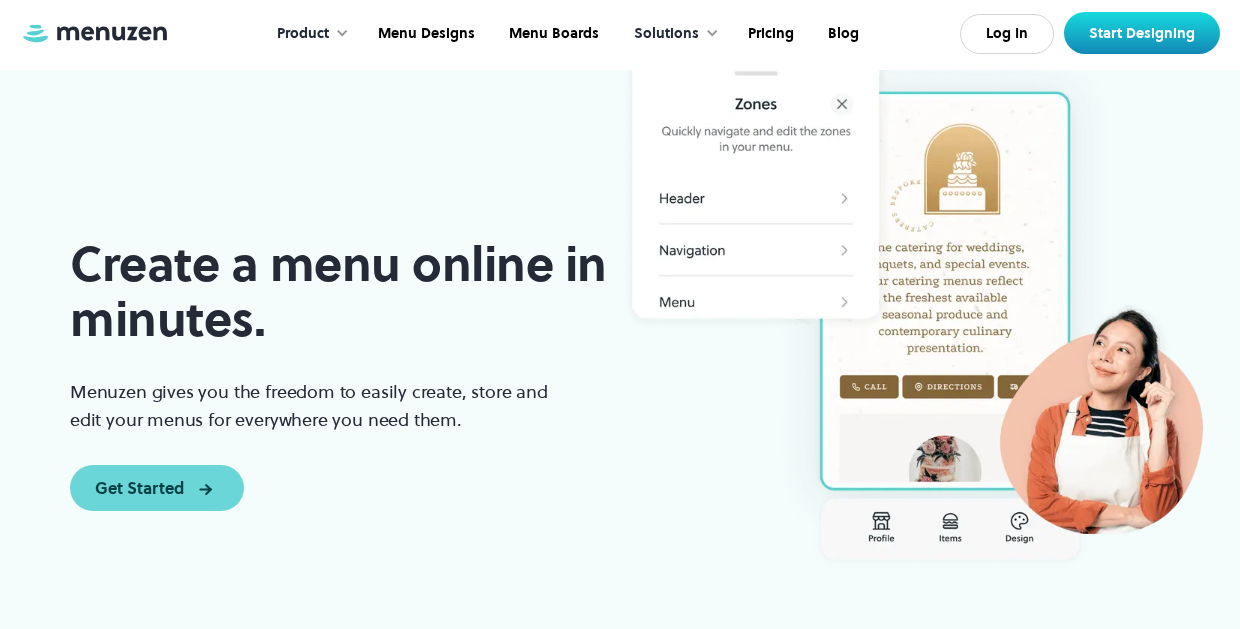 click on "Get Started" at bounding box center [157, 488] 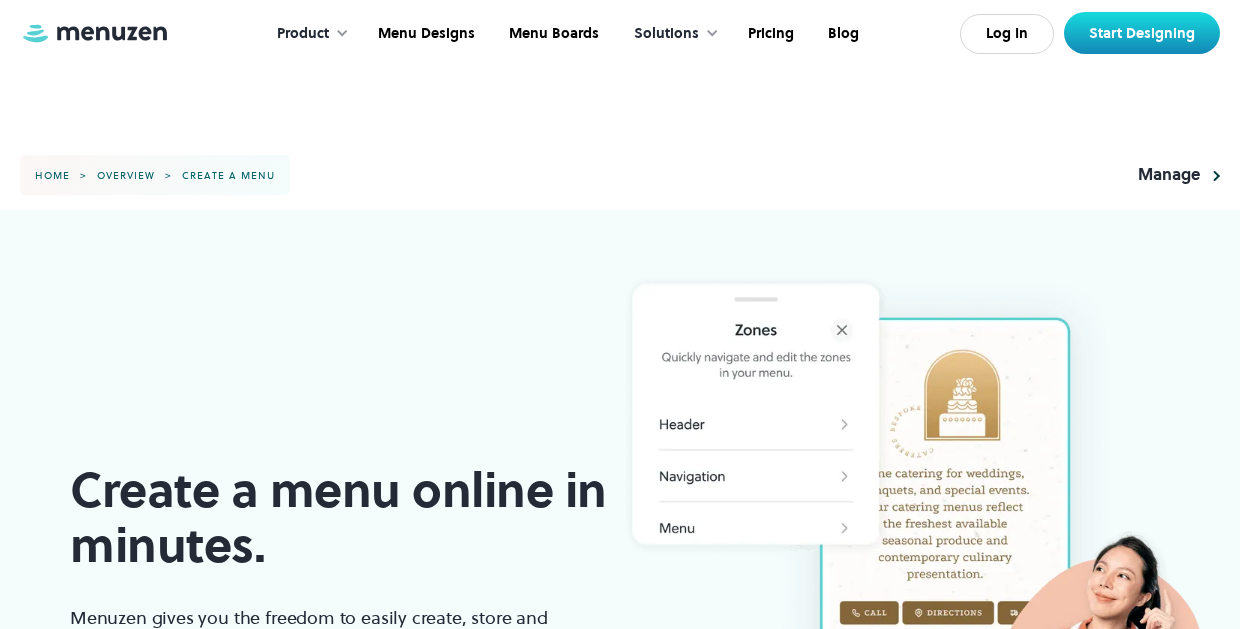 scroll, scrollTop: 226, scrollLeft: 0, axis: vertical 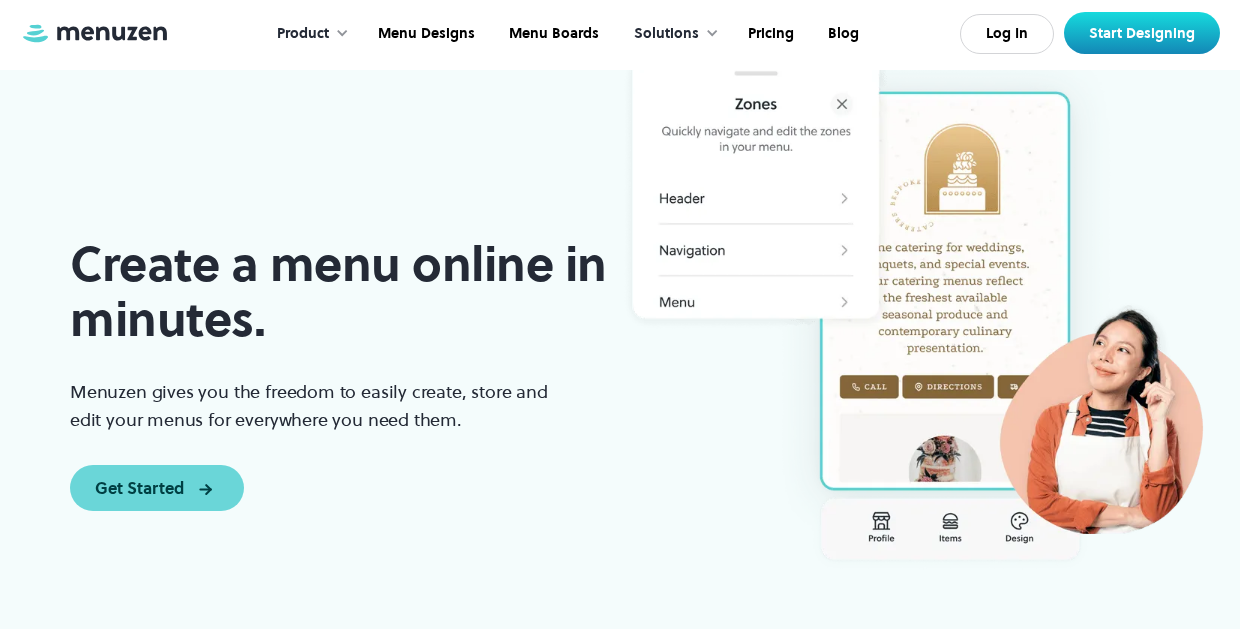 click on "Get Started" at bounding box center (157, 488) 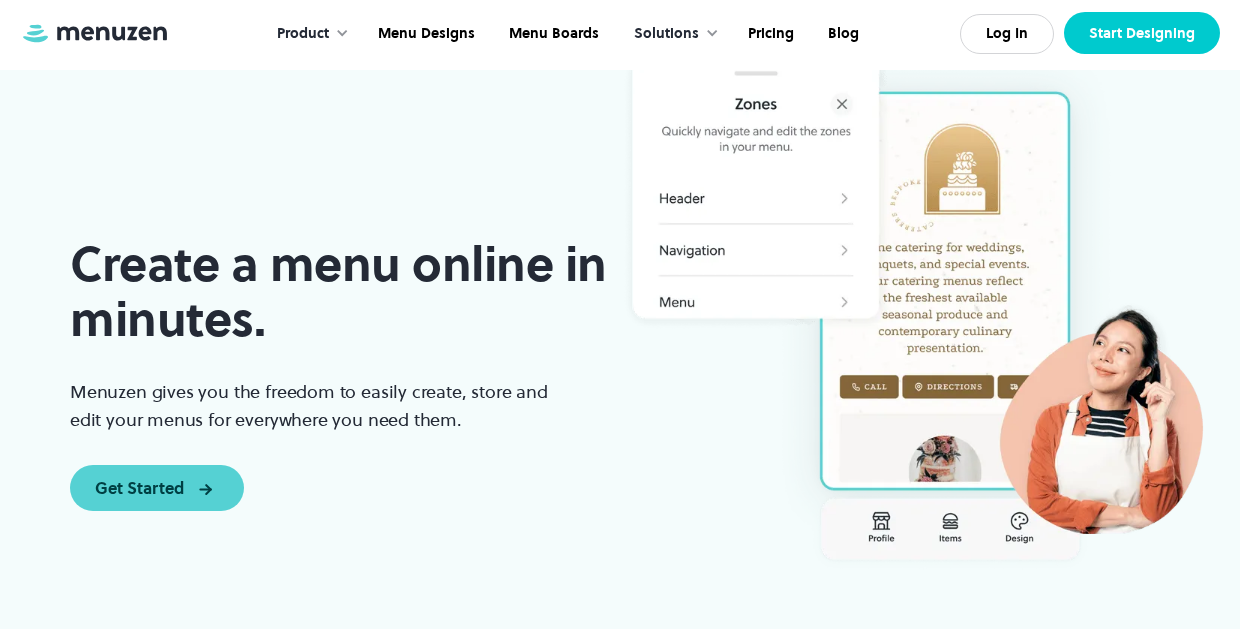 click on "Start Designing" at bounding box center [1142, 33] 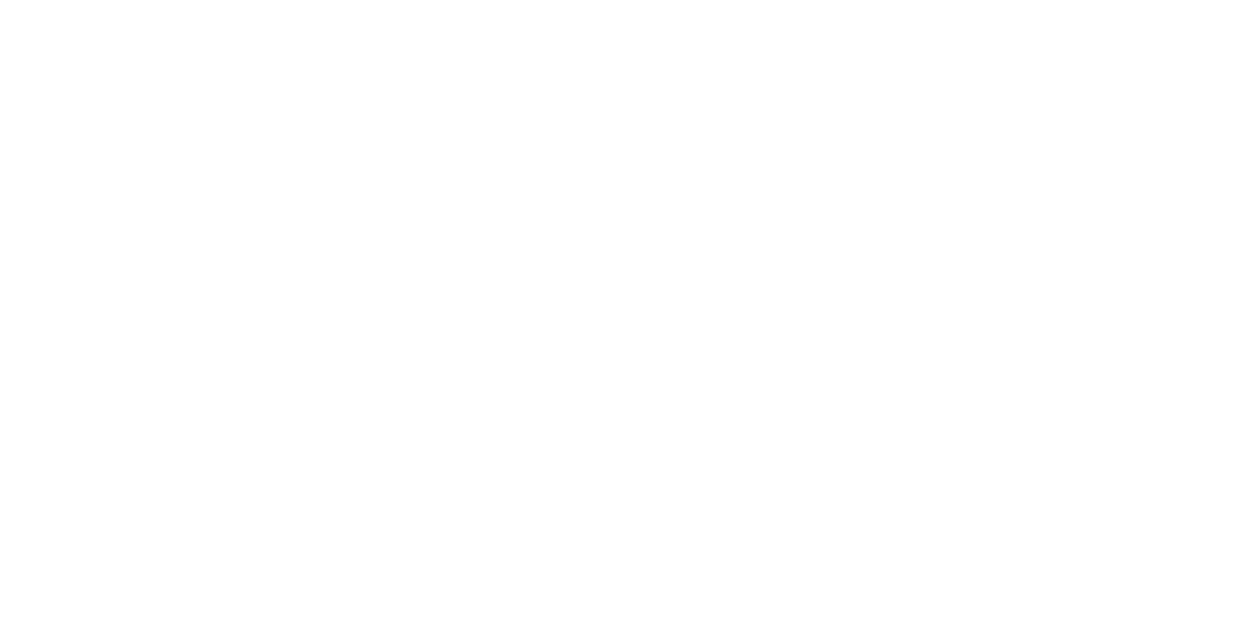 scroll, scrollTop: 0, scrollLeft: 0, axis: both 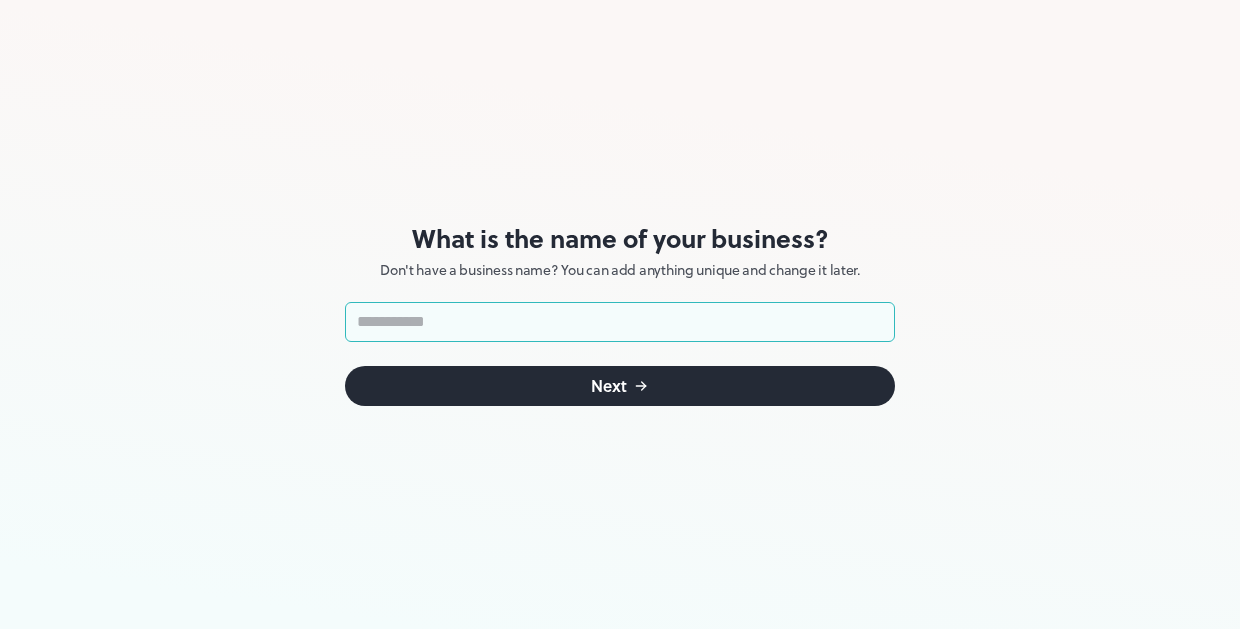 type on "*" 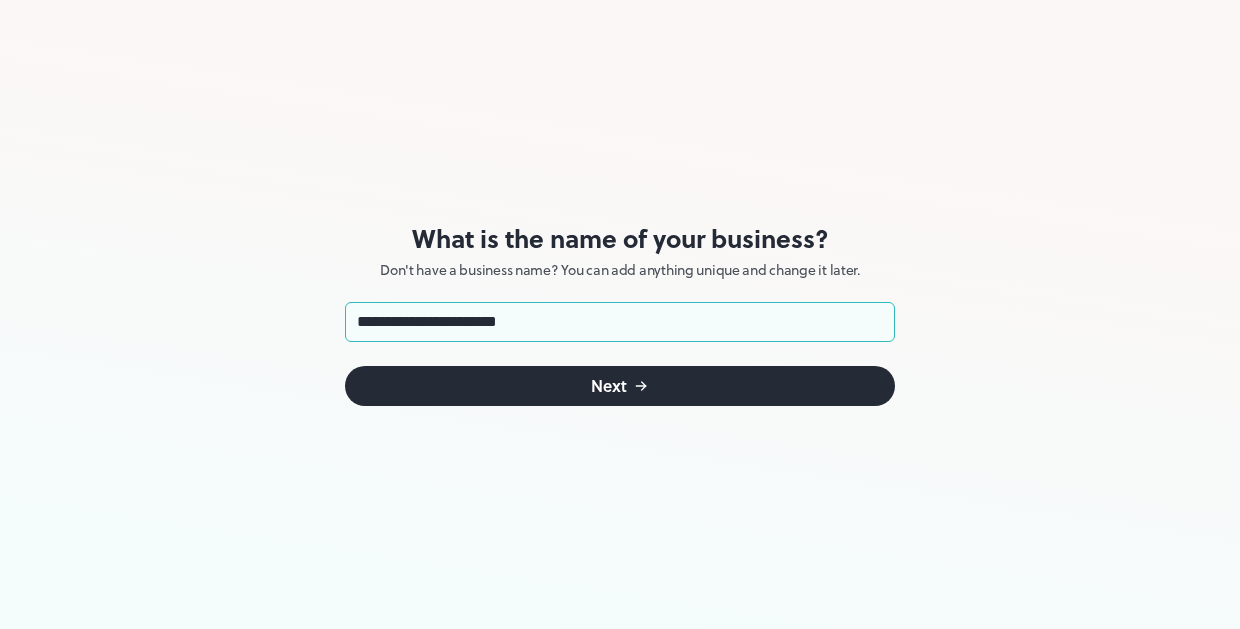 type on "**********" 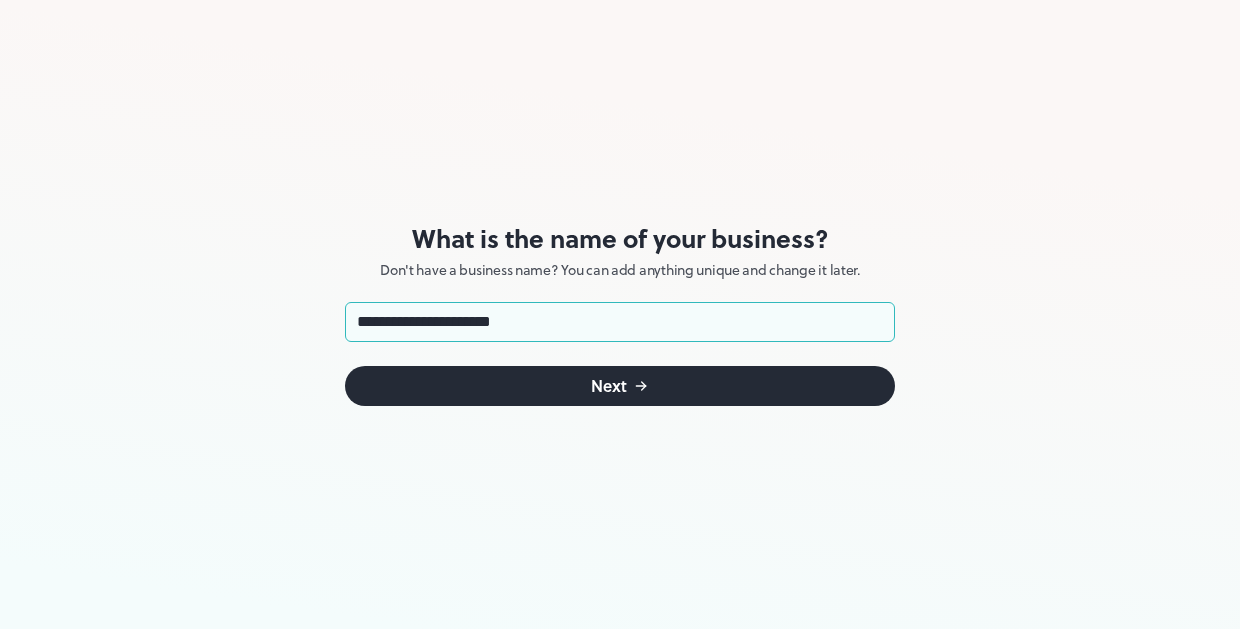 click on "Next" at bounding box center (620, 386) 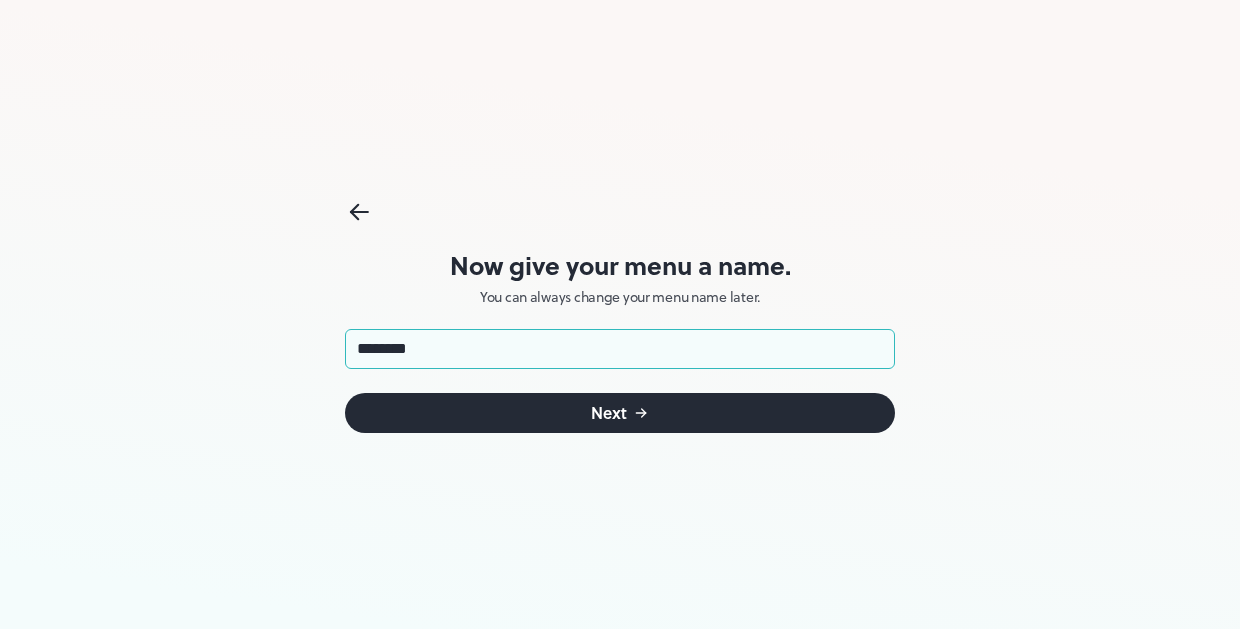type on "*********" 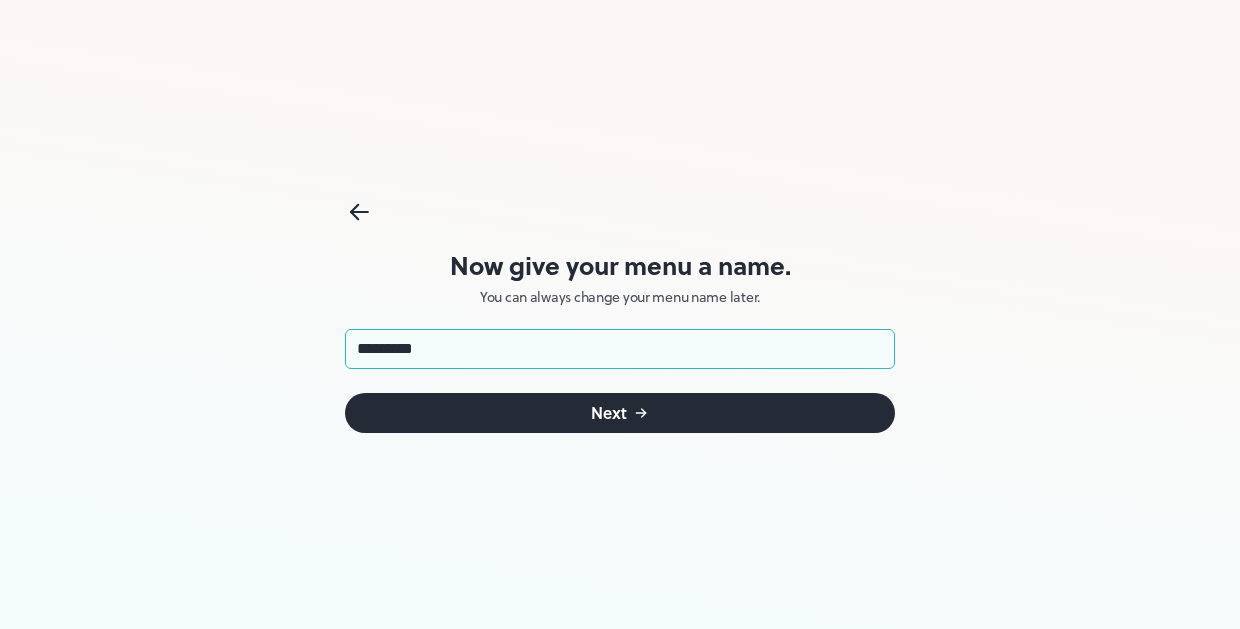 click on "Next" at bounding box center [620, 413] 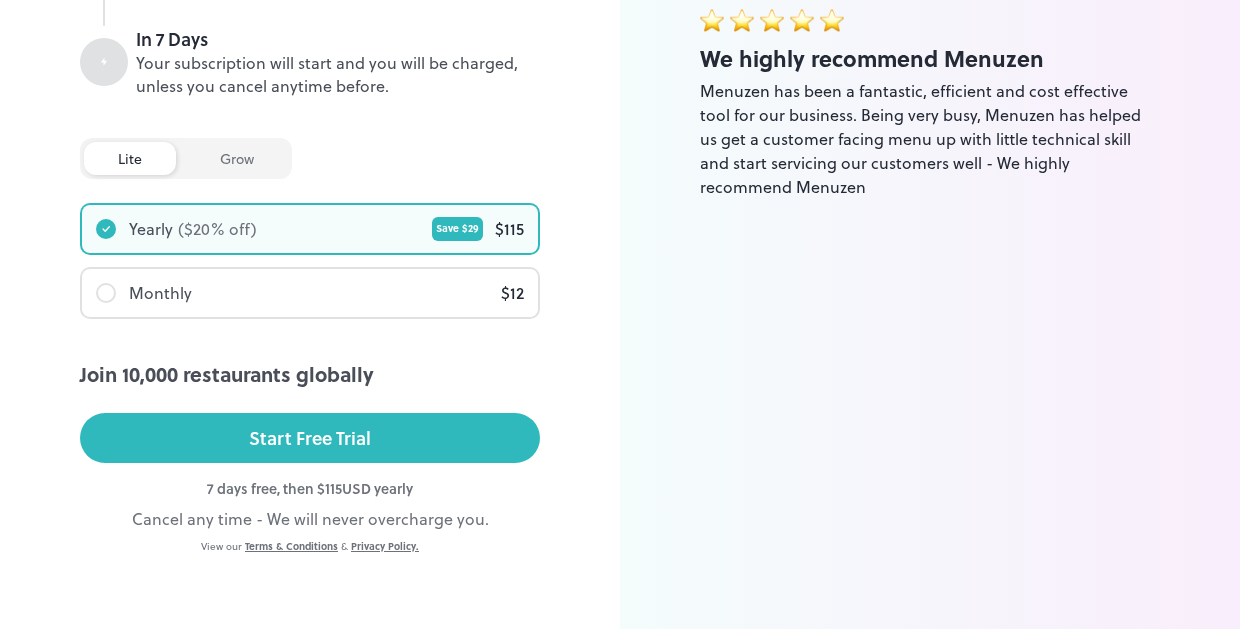 scroll, scrollTop: 498, scrollLeft: 0, axis: vertical 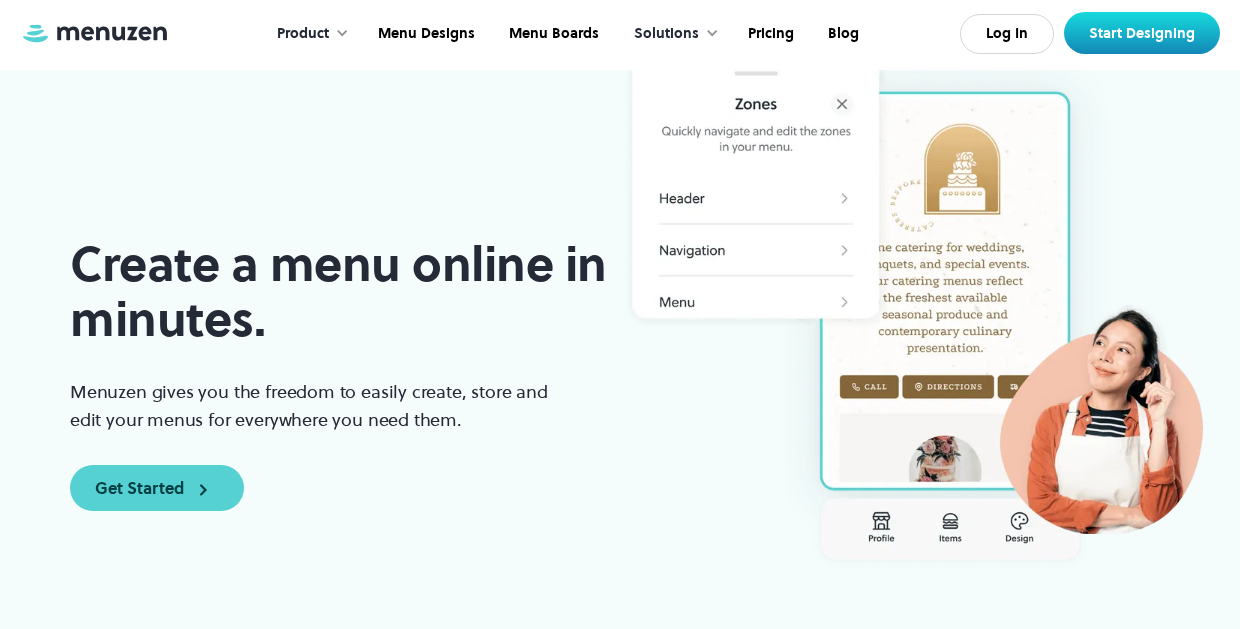 click on "Create a menu online in minutes." at bounding box center (345, 292) 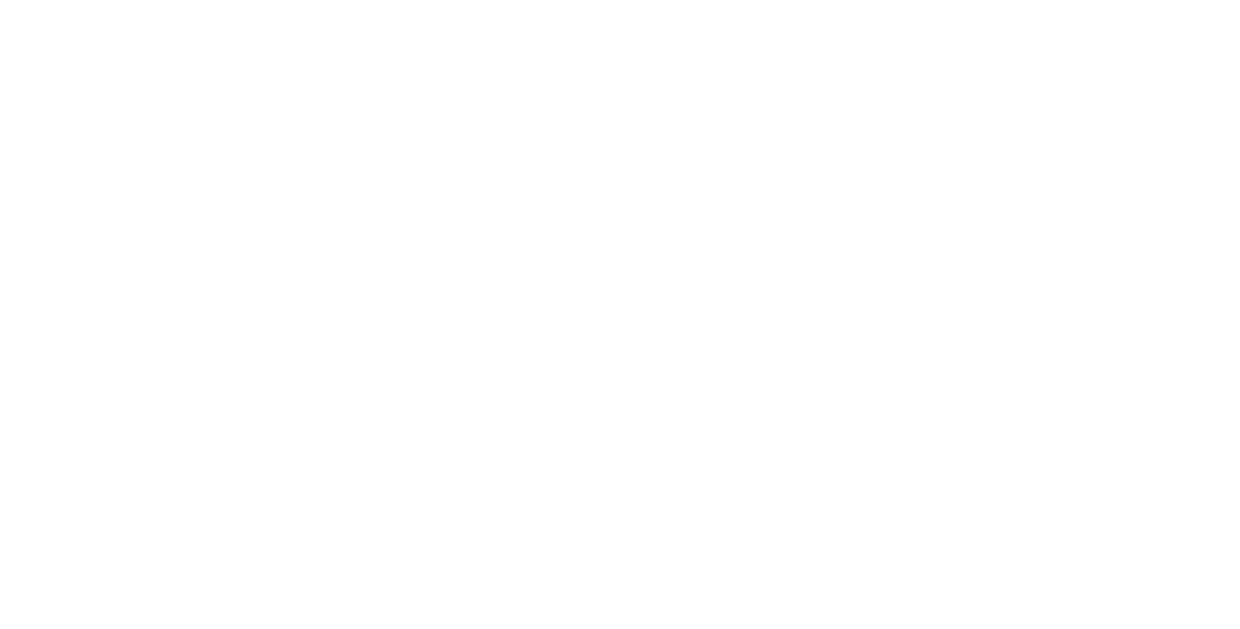 scroll, scrollTop: 0, scrollLeft: 0, axis: both 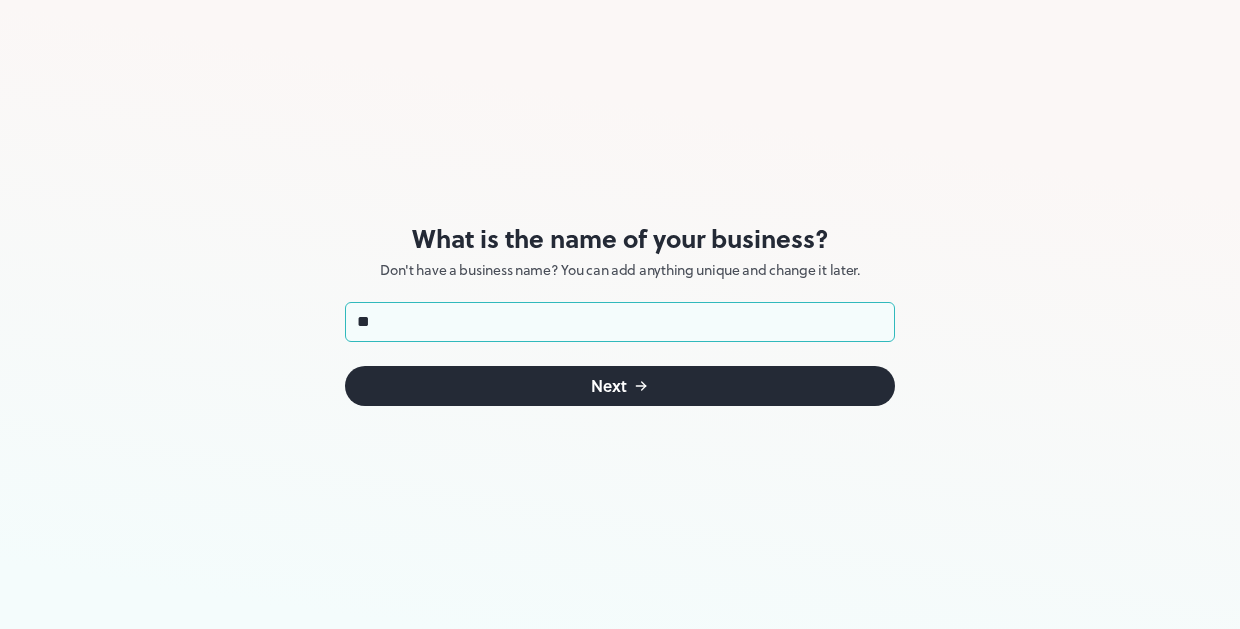 type on "*" 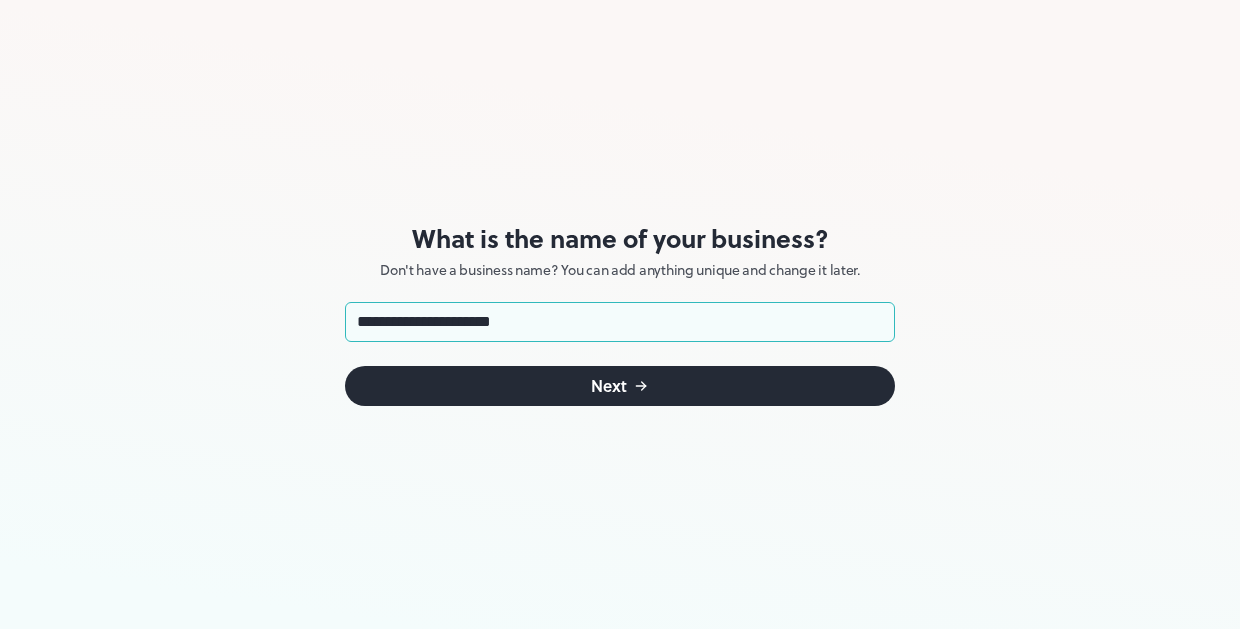 type on "**********" 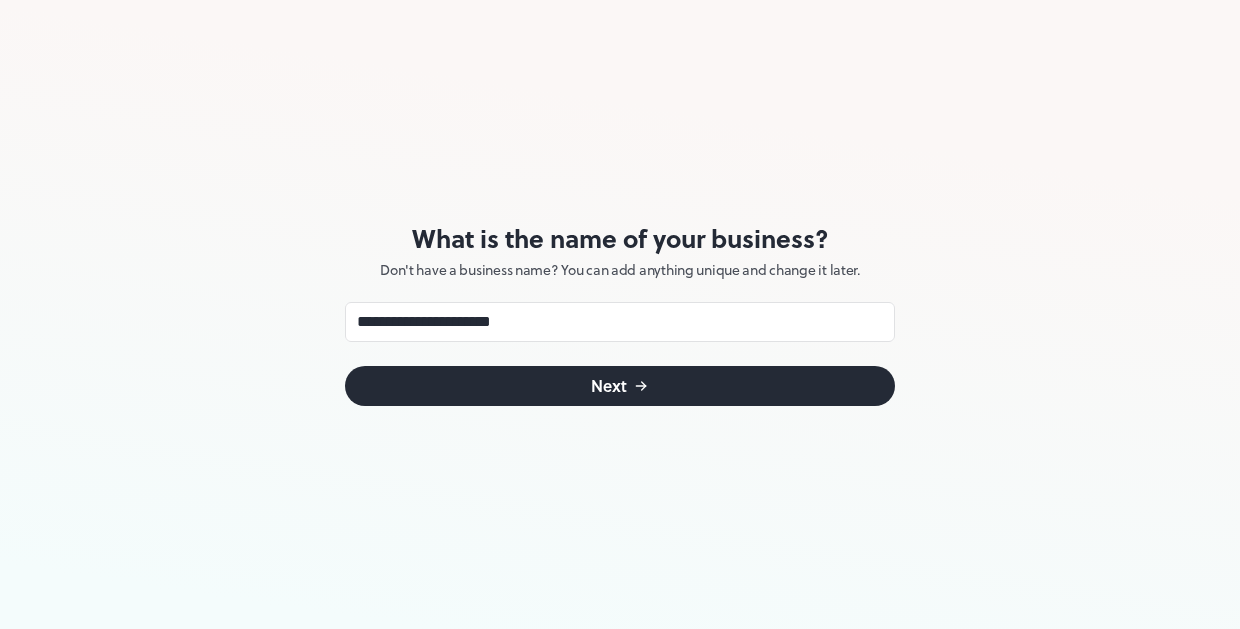 click on "Next" at bounding box center (620, 386) 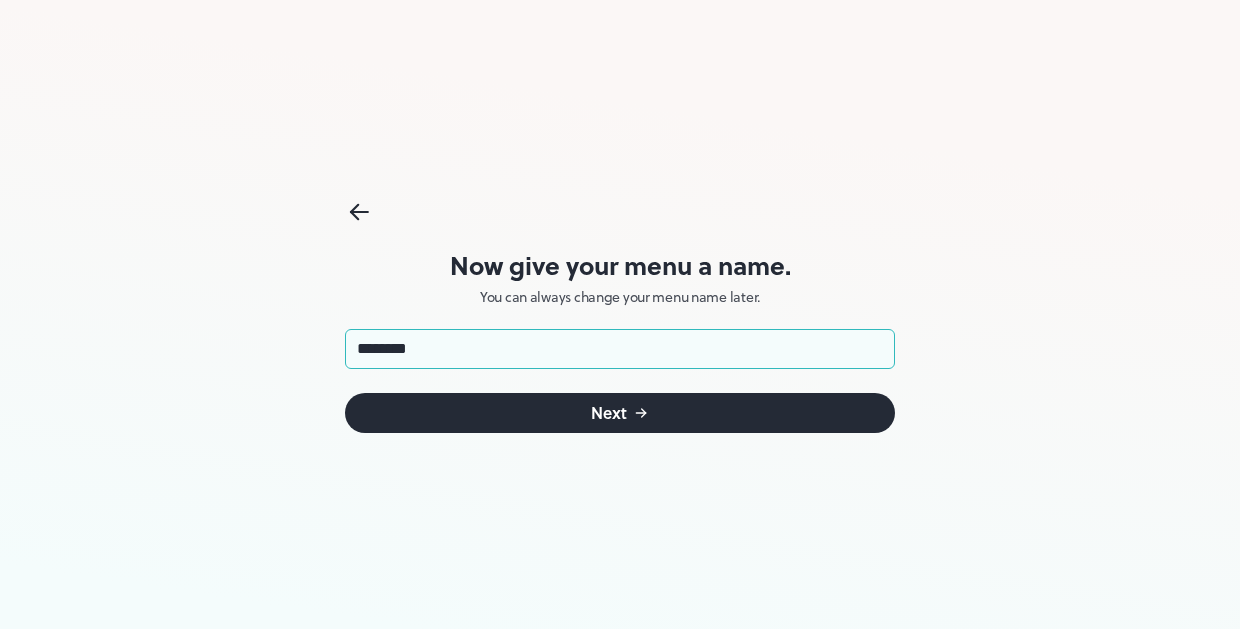type on "*********" 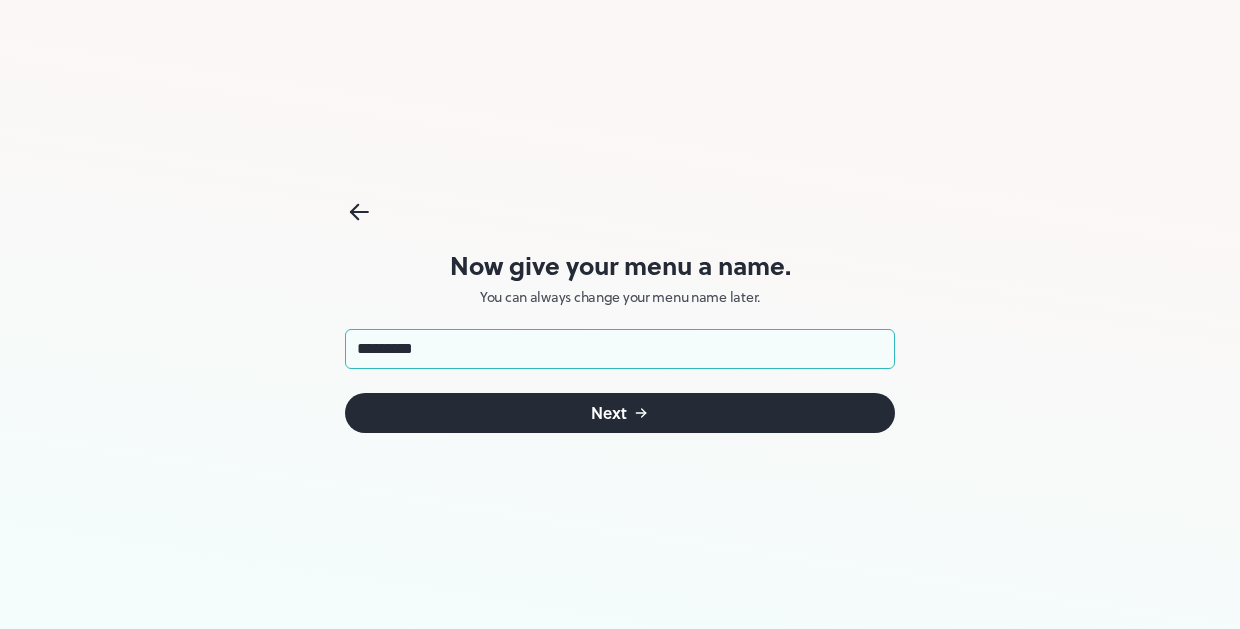 click on "Next" at bounding box center (620, 413) 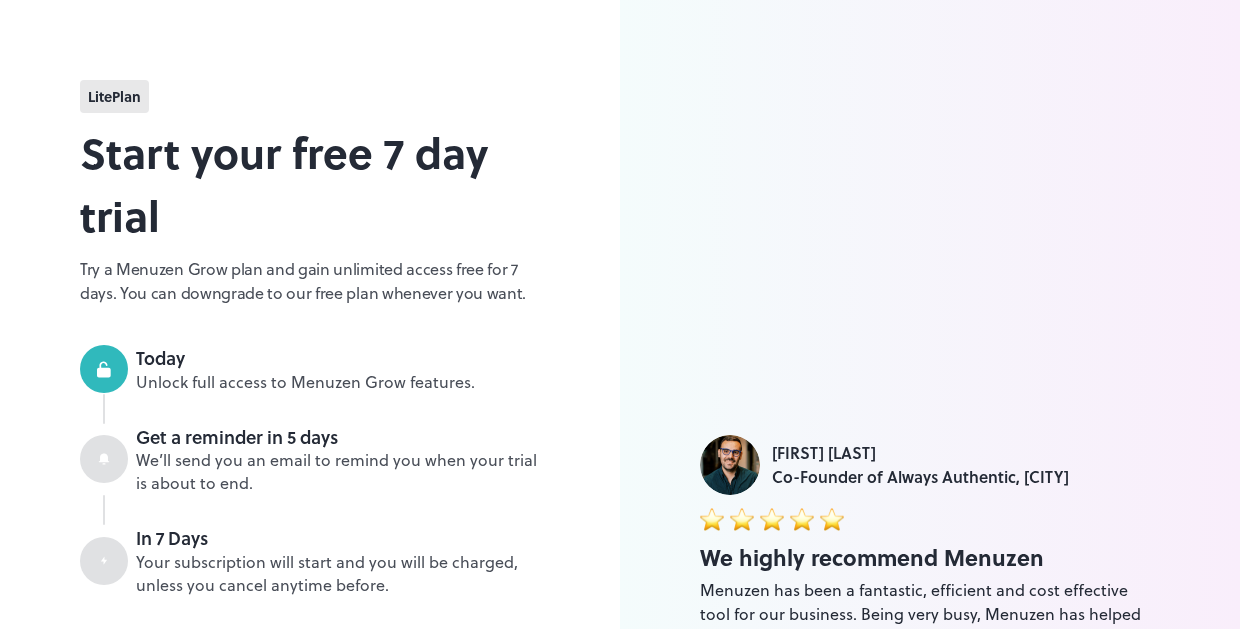 scroll, scrollTop: 0, scrollLeft: 0, axis: both 